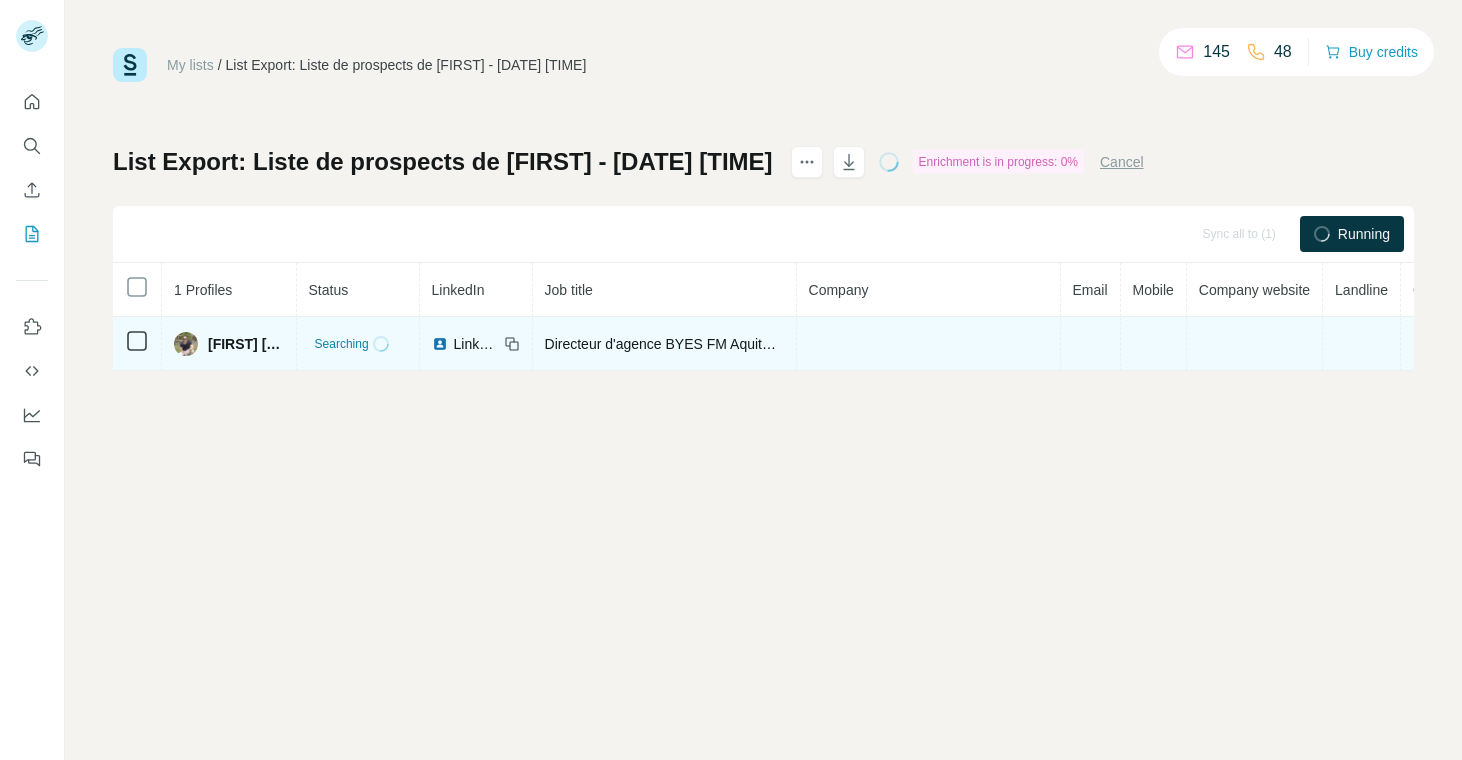 scroll, scrollTop: 0, scrollLeft: 0, axis: both 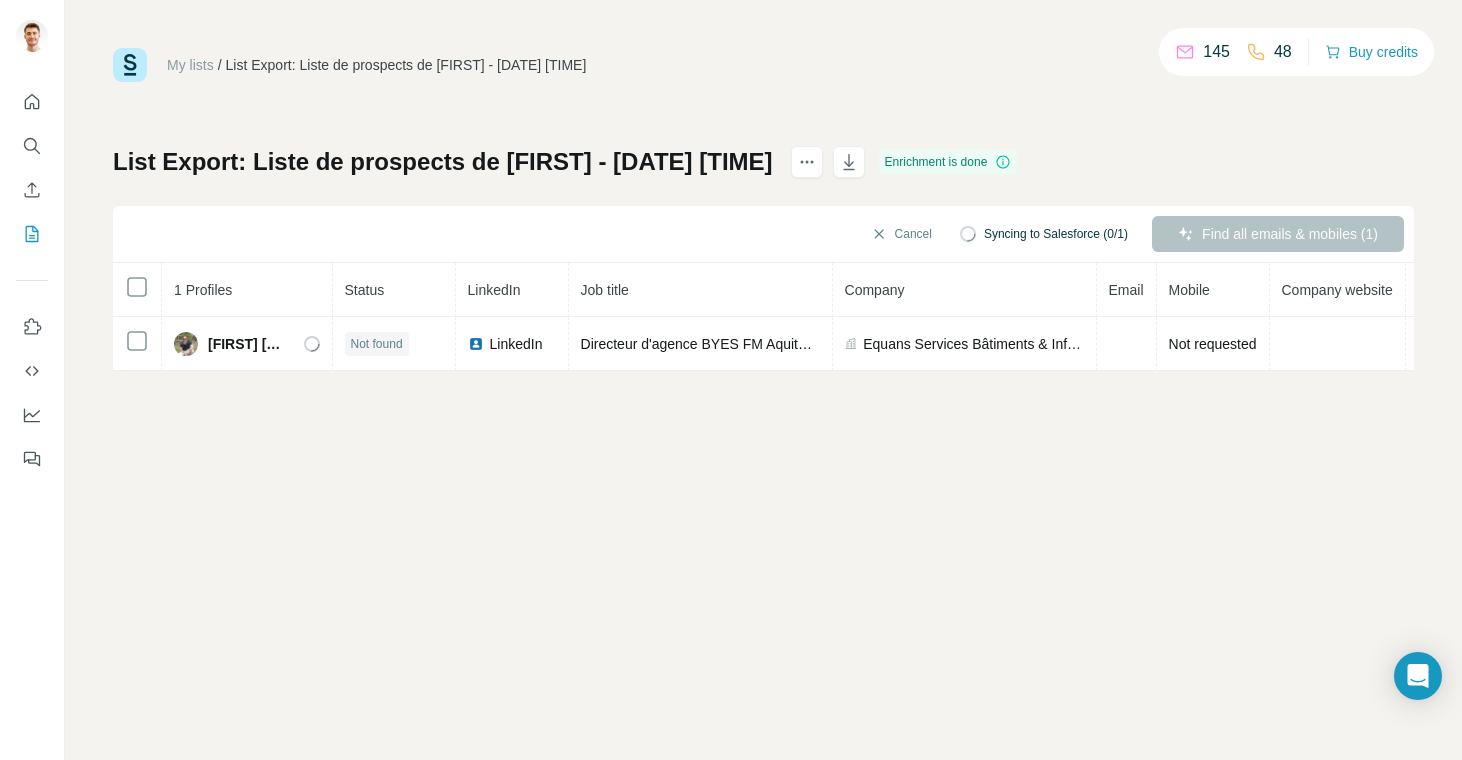 click on "Cancel Syncing to Salesforce (0/1)   Find all emails & mobiles (1)" at bounding box center (763, 234) 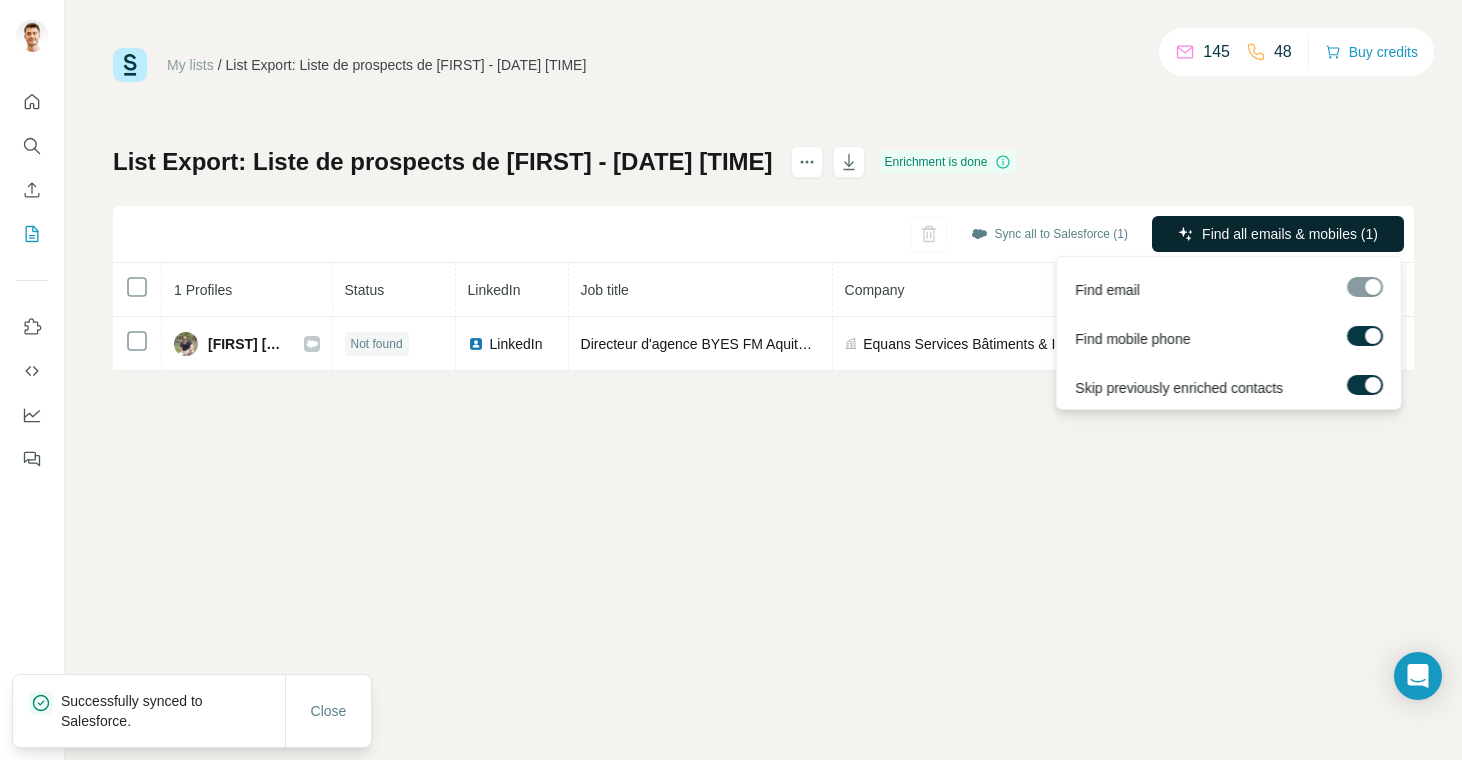 click on "Find all emails & mobiles (1)" at bounding box center [1278, 234] 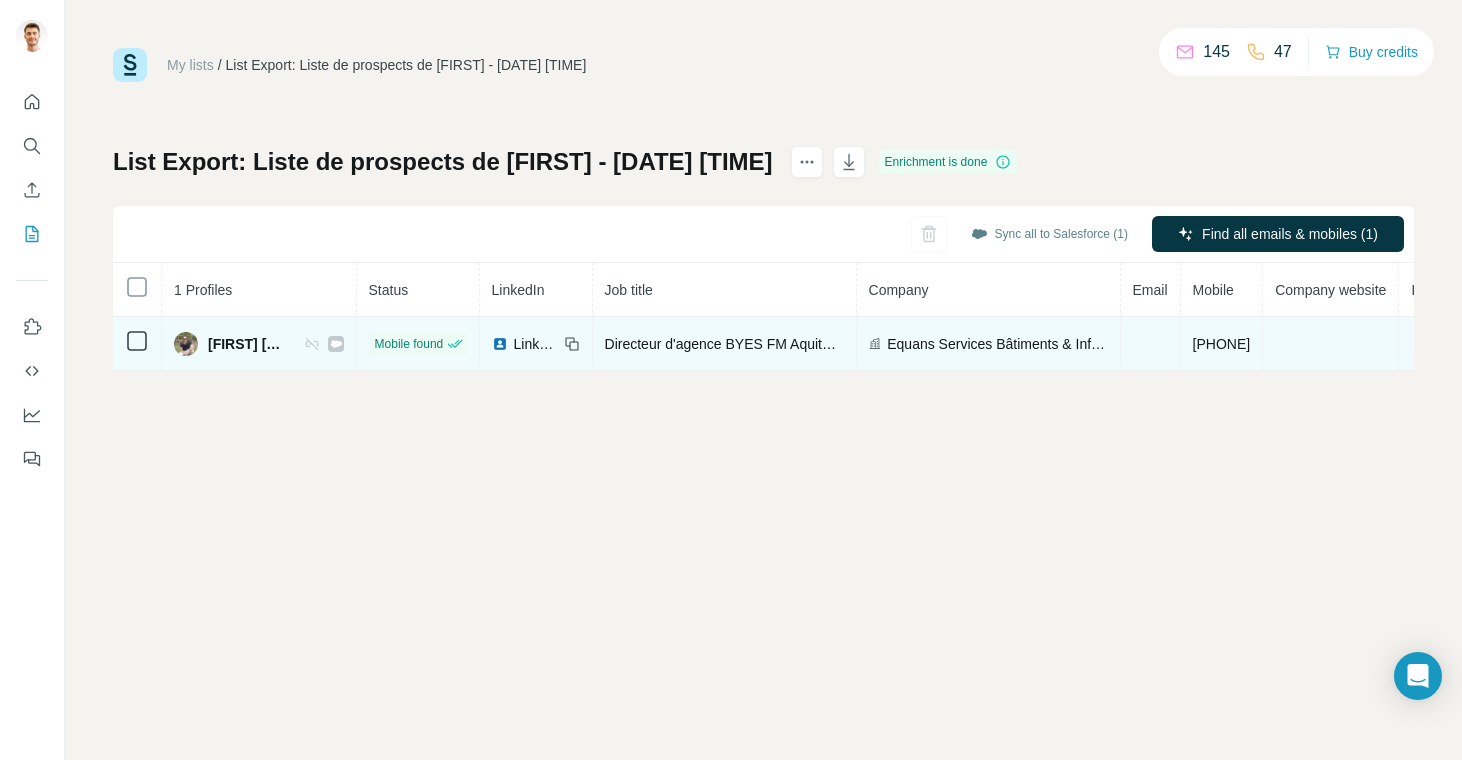 drag, startPoint x: 1325, startPoint y: 343, endPoint x: 1221, endPoint y: 344, distance: 104.00481 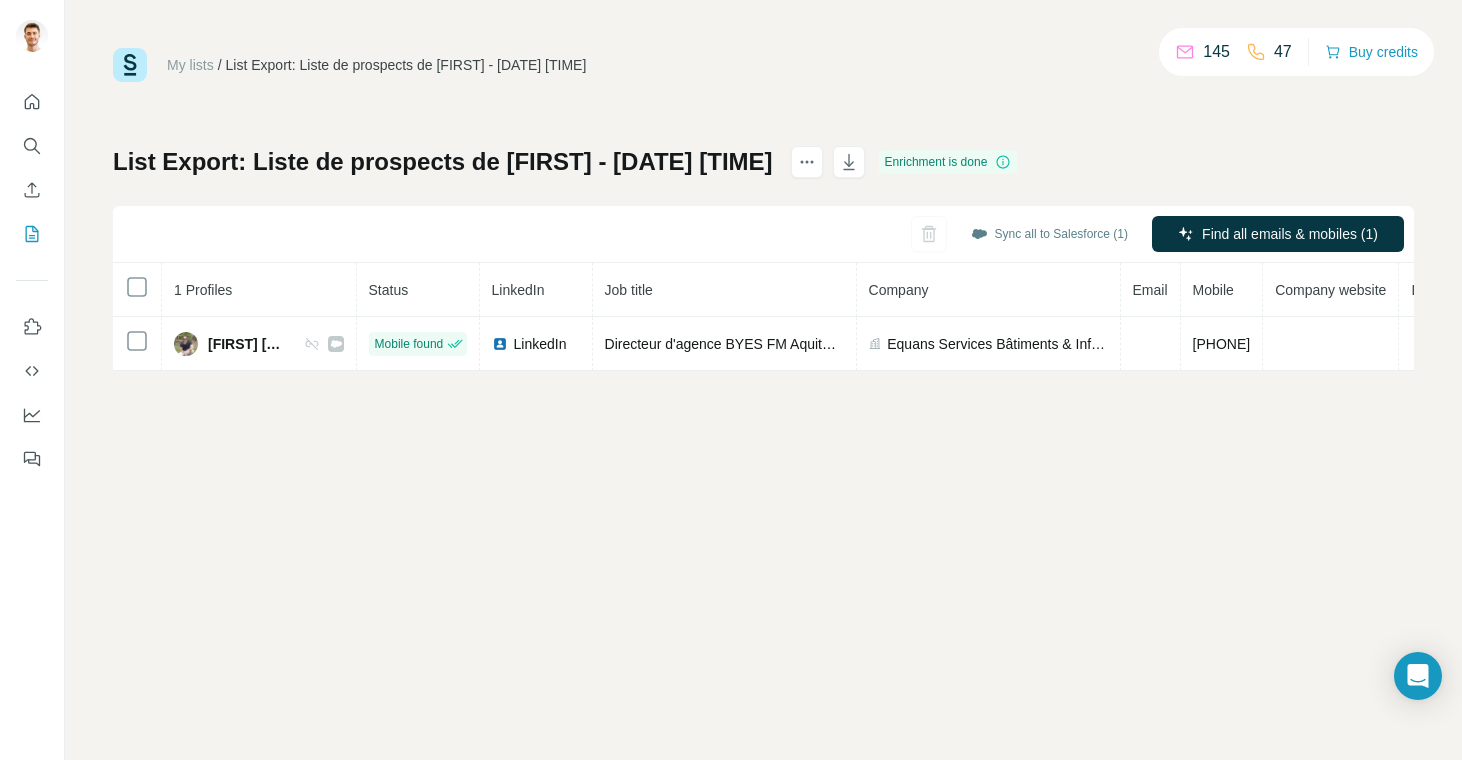 copy on "+33607110219" 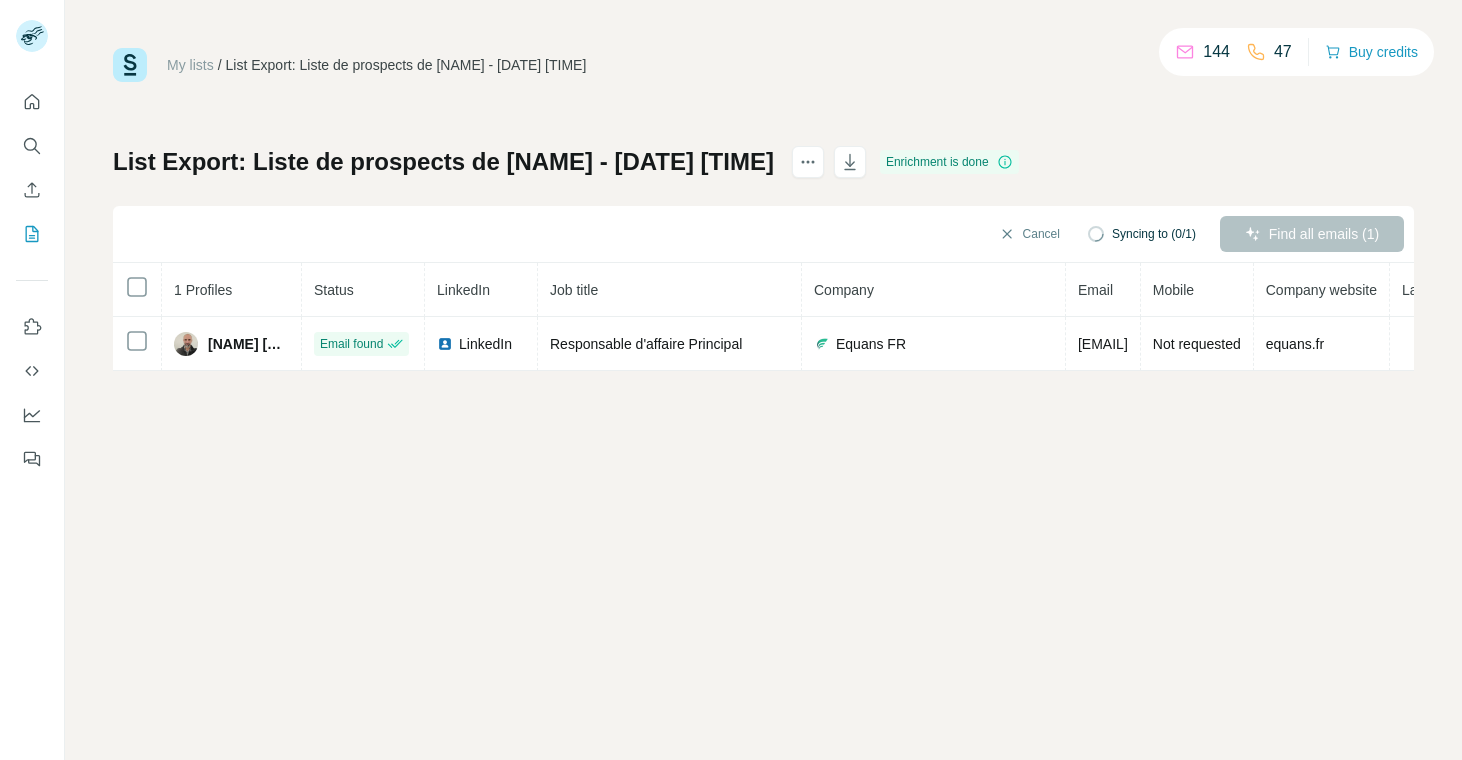 scroll, scrollTop: 0, scrollLeft: 0, axis: both 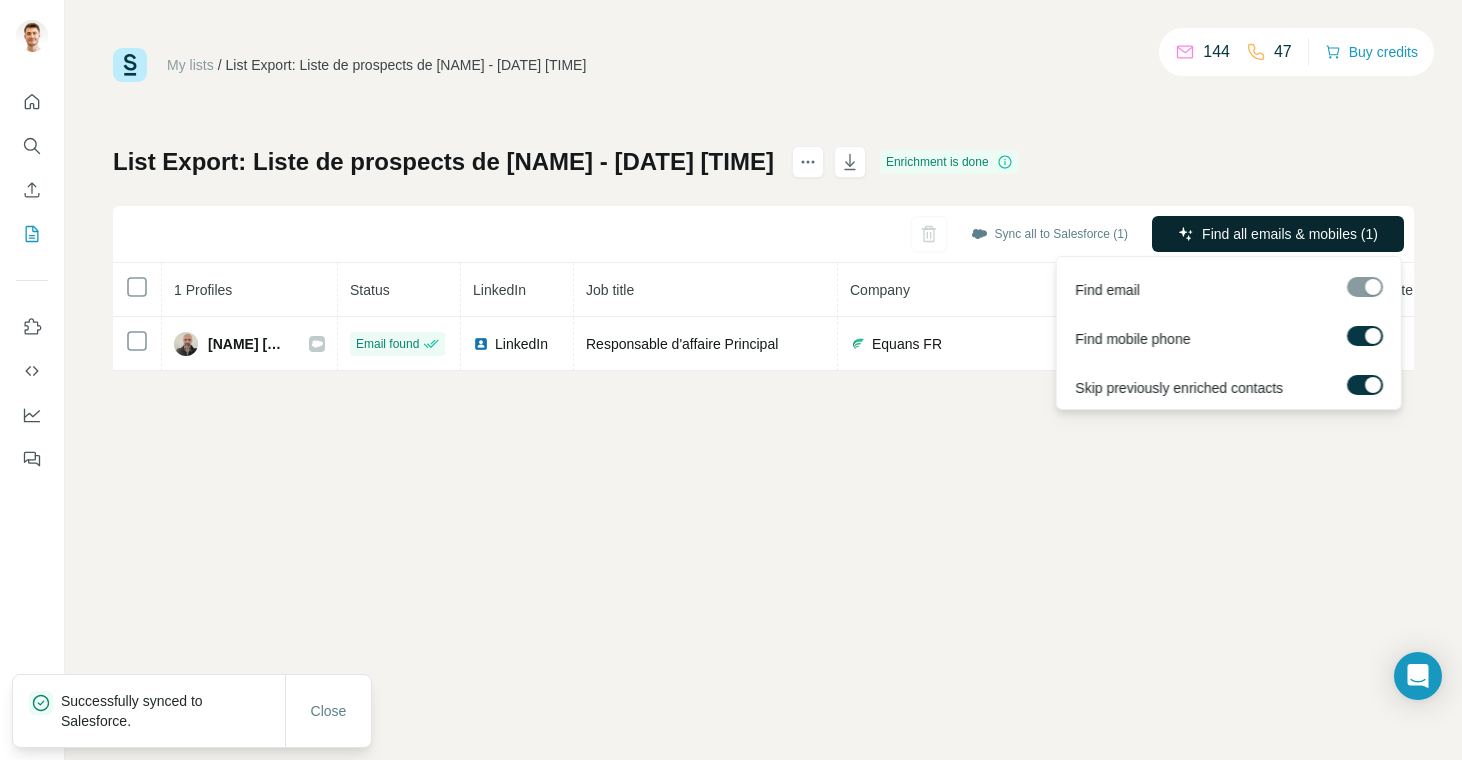 click on "Find all emails & mobiles (1)" at bounding box center [1290, 234] 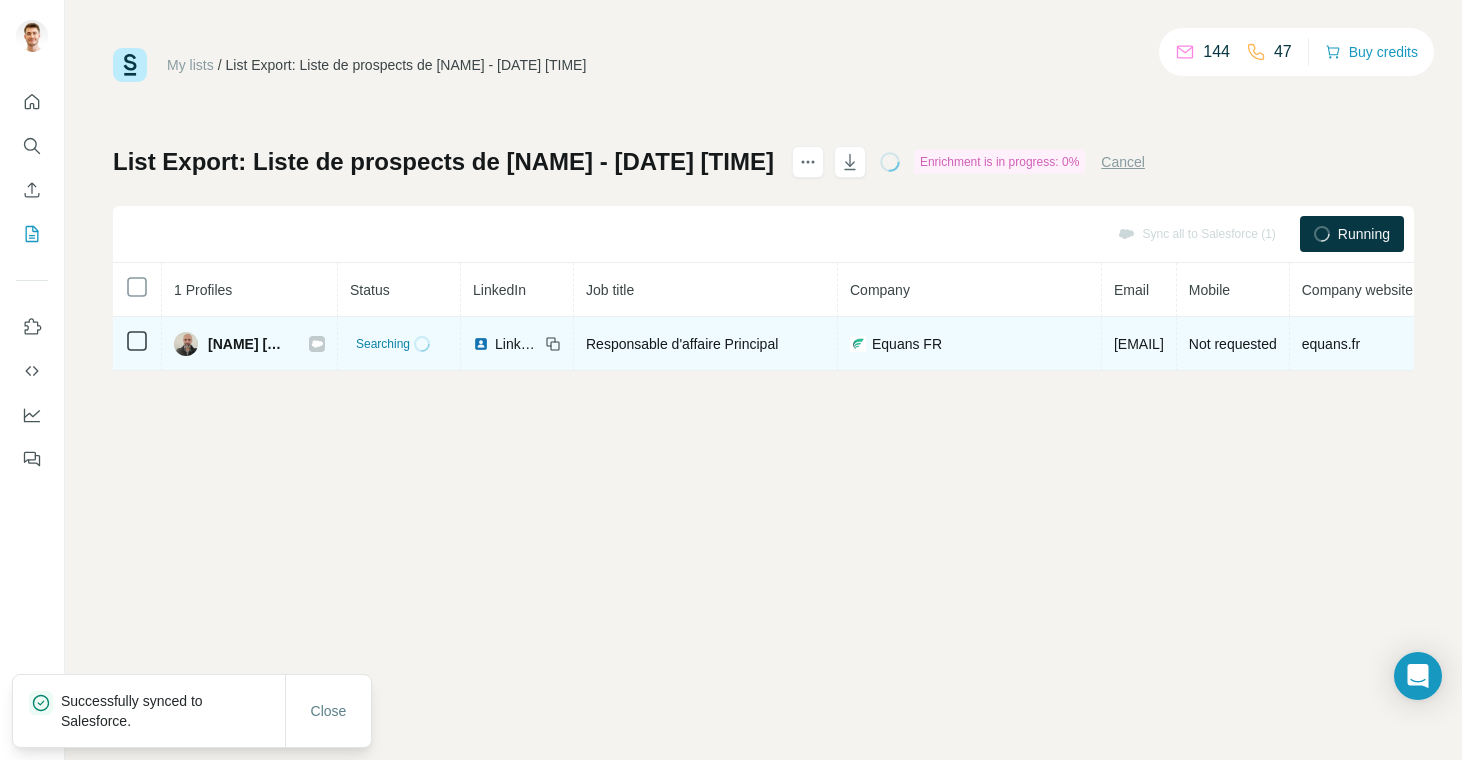 drag, startPoint x: 1270, startPoint y: 340, endPoint x: 1082, endPoint y: 340, distance: 188 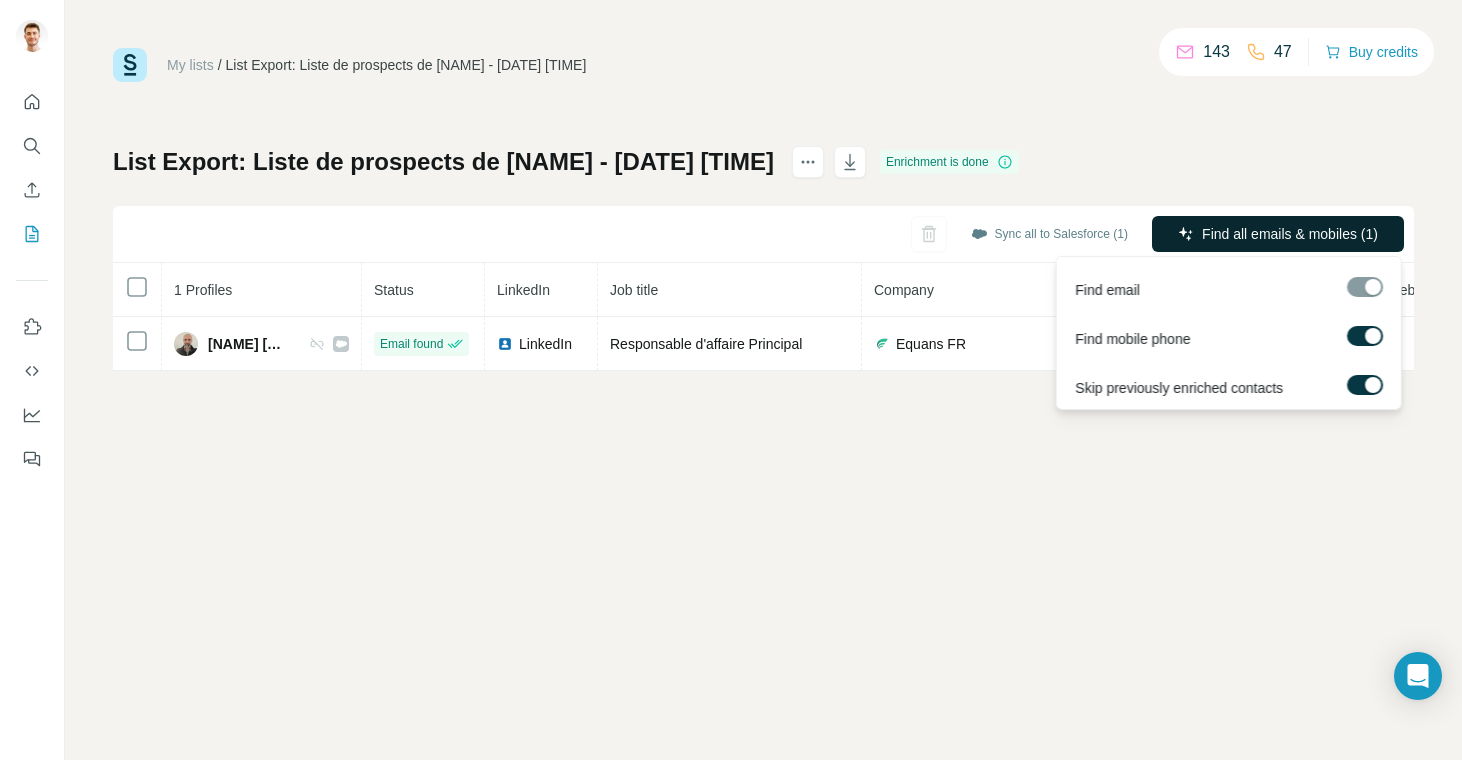 click on "Find all emails & mobiles (1)" at bounding box center (1290, 234) 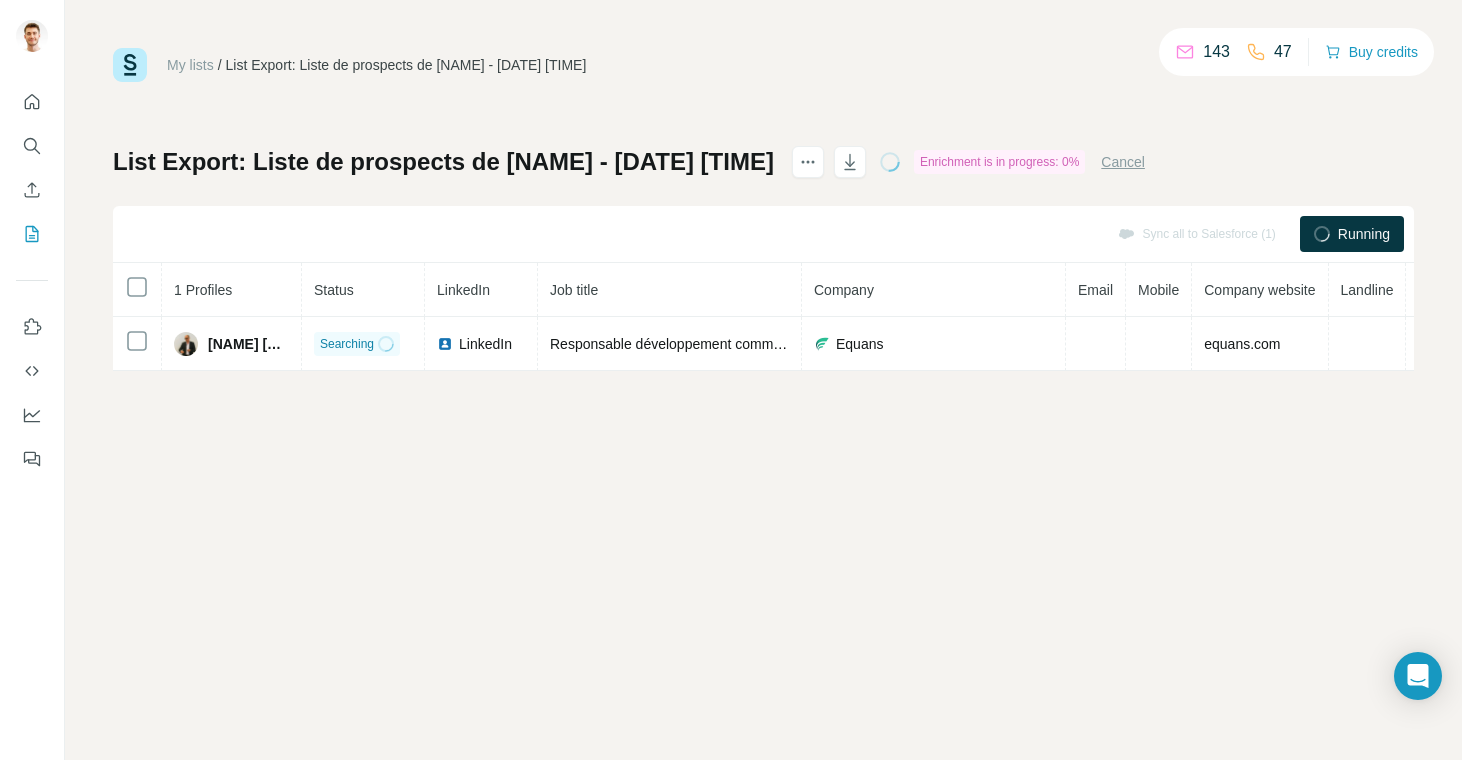 scroll, scrollTop: 0, scrollLeft: 0, axis: both 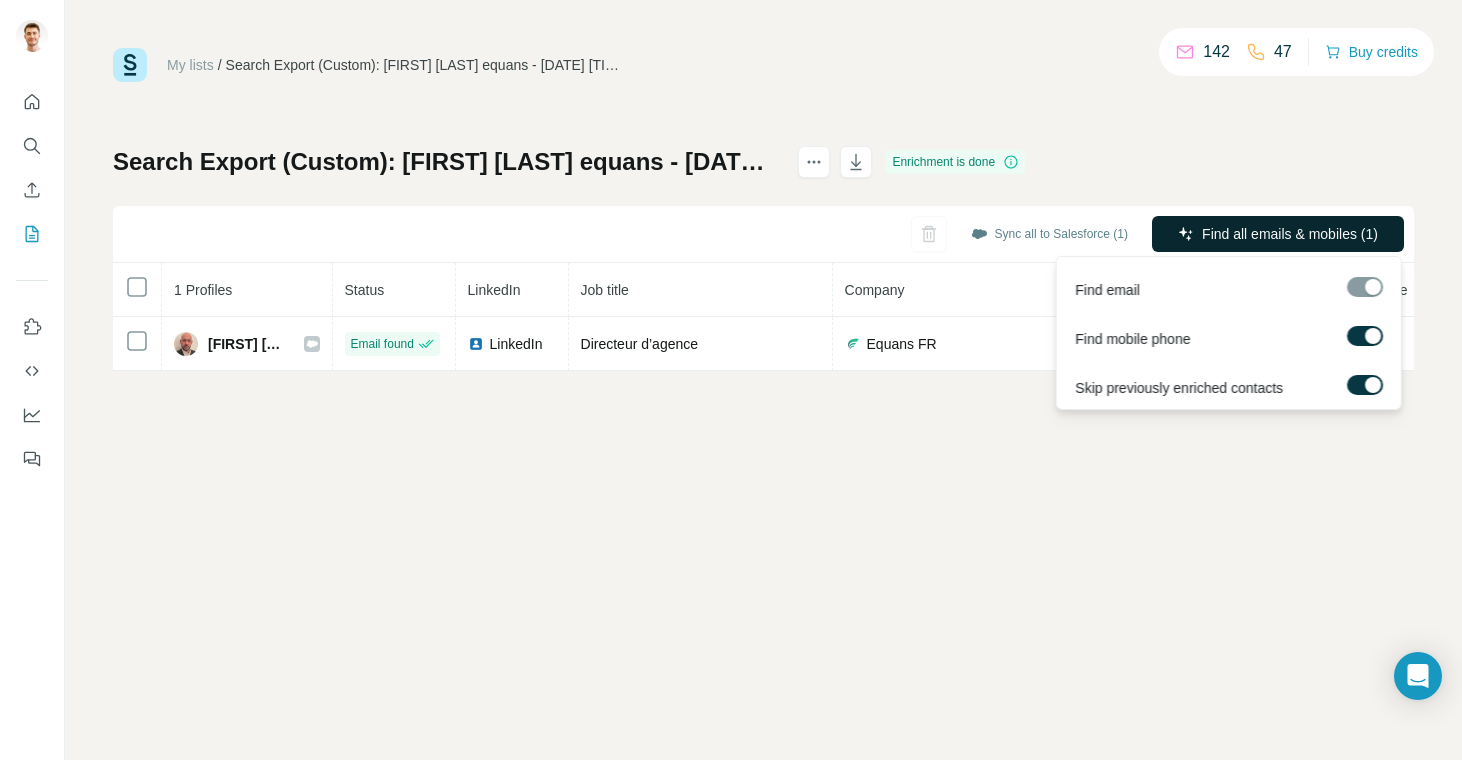 click on "Find all emails & mobiles (1)" at bounding box center (1290, 234) 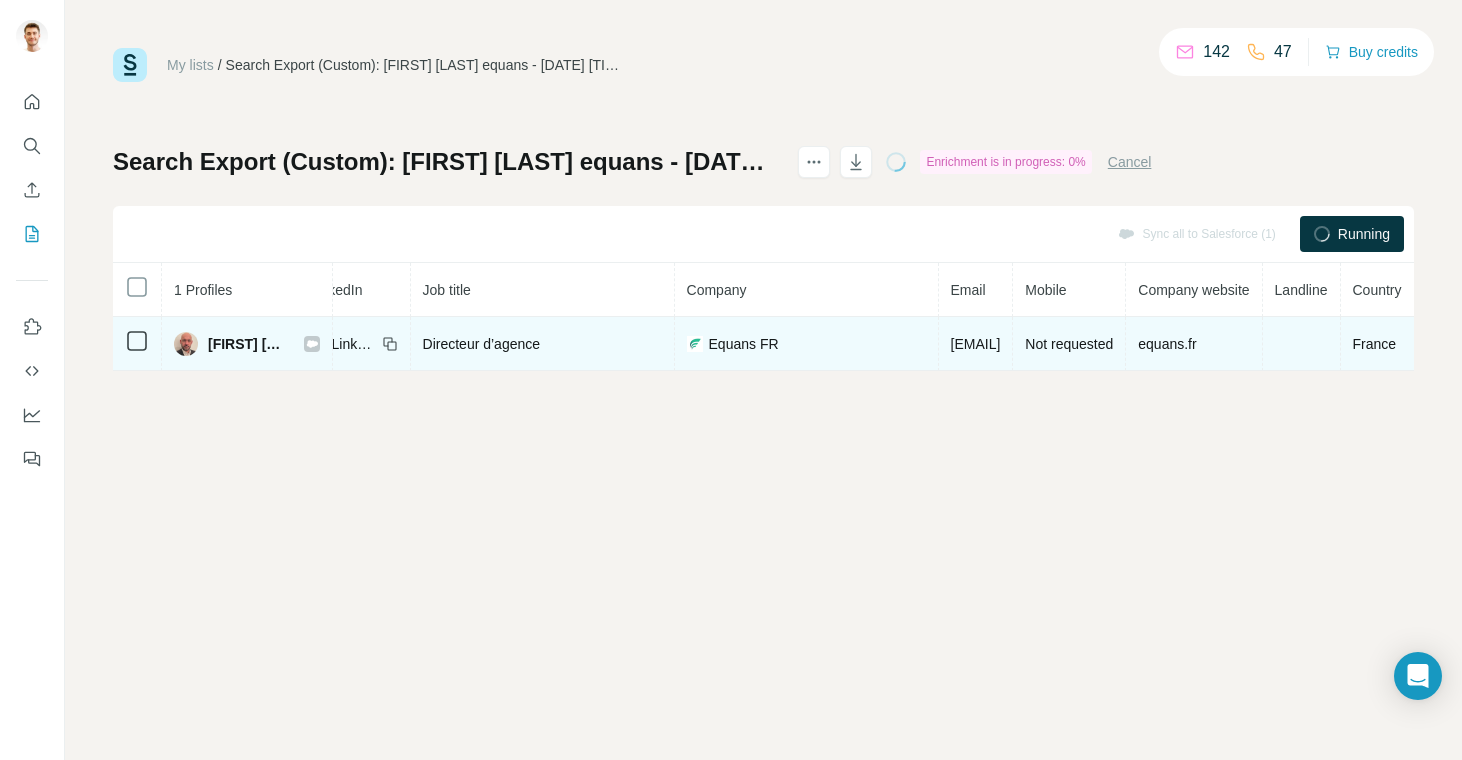 scroll, scrollTop: 0, scrollLeft: 320, axis: horizontal 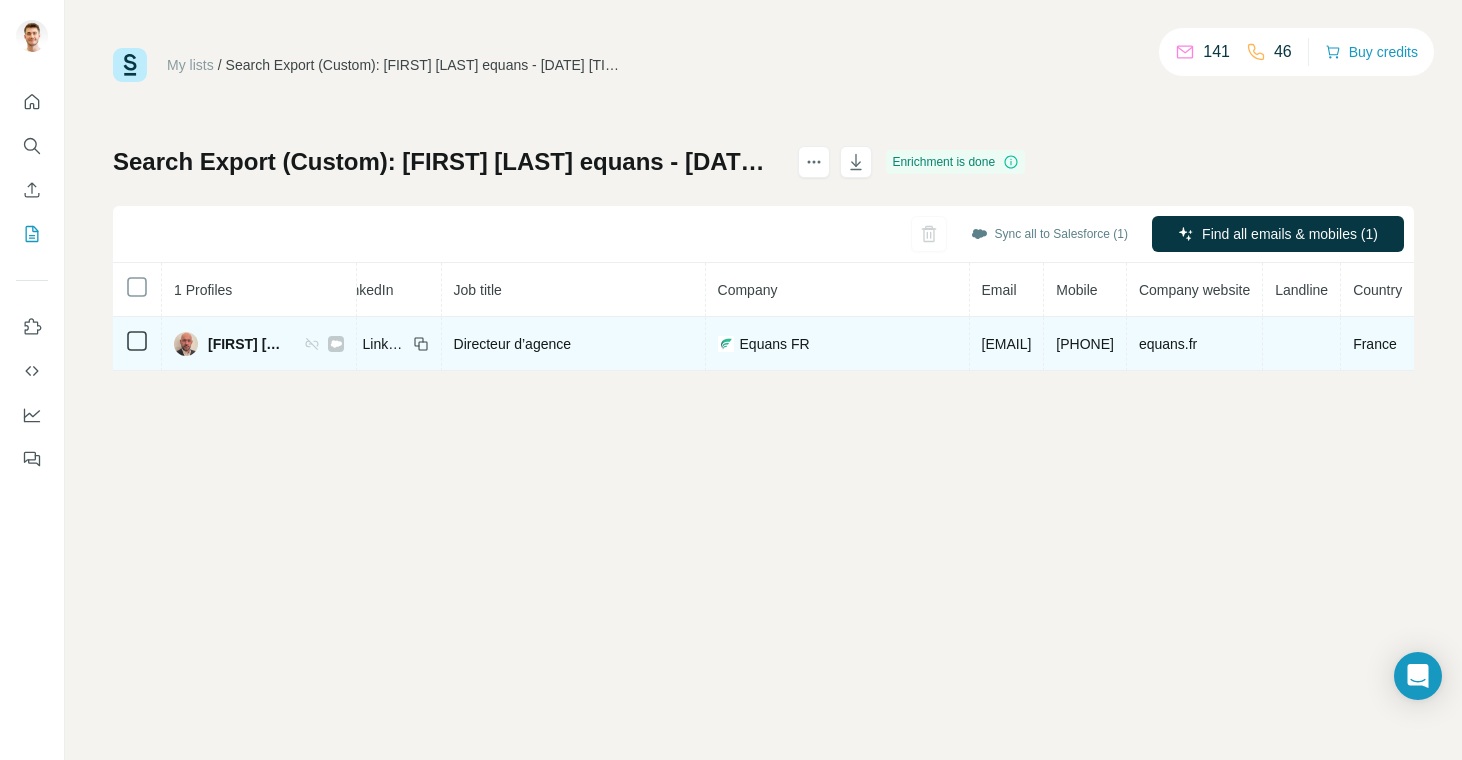 drag, startPoint x: 1132, startPoint y: 345, endPoint x: 1017, endPoint y: 343, distance: 115.01739 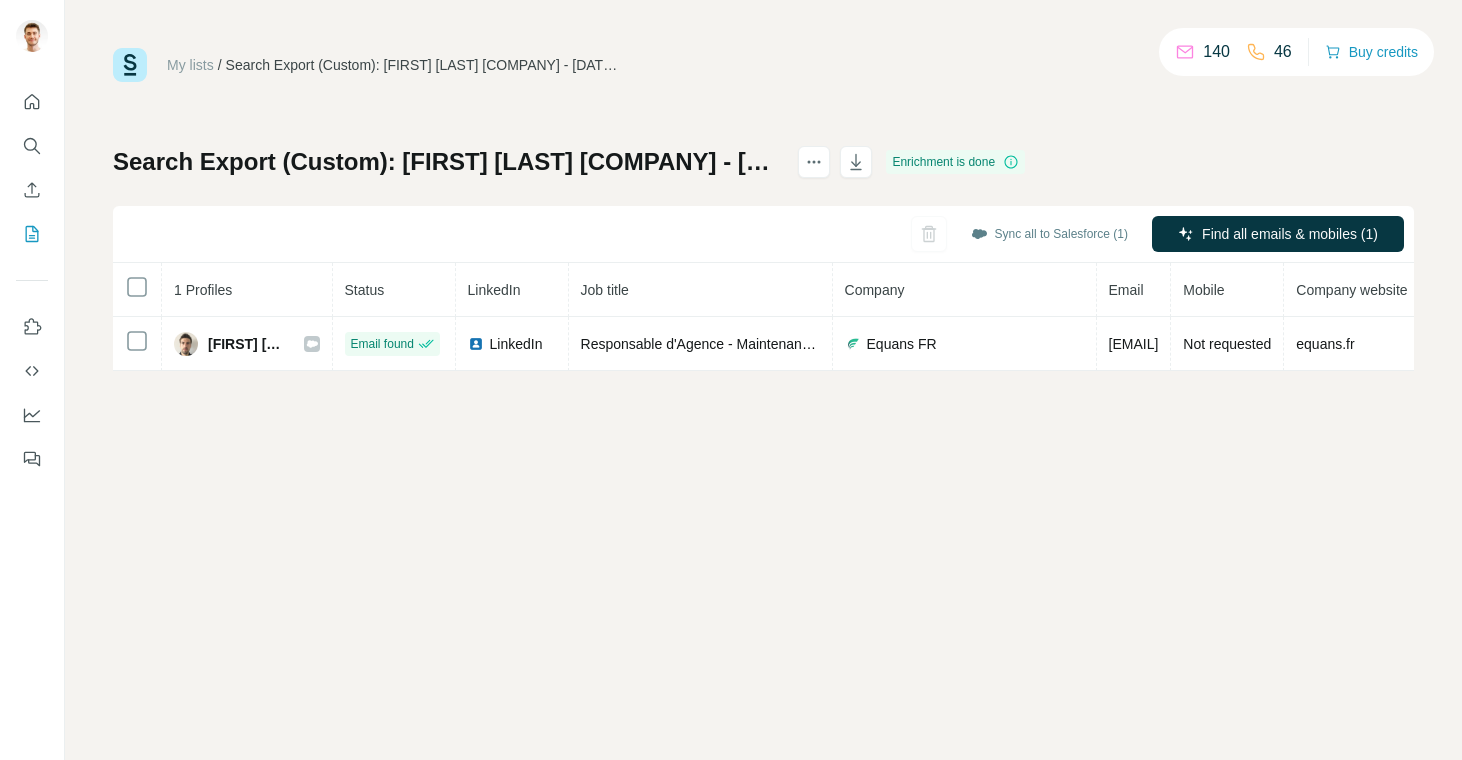 scroll, scrollTop: 0, scrollLeft: 0, axis: both 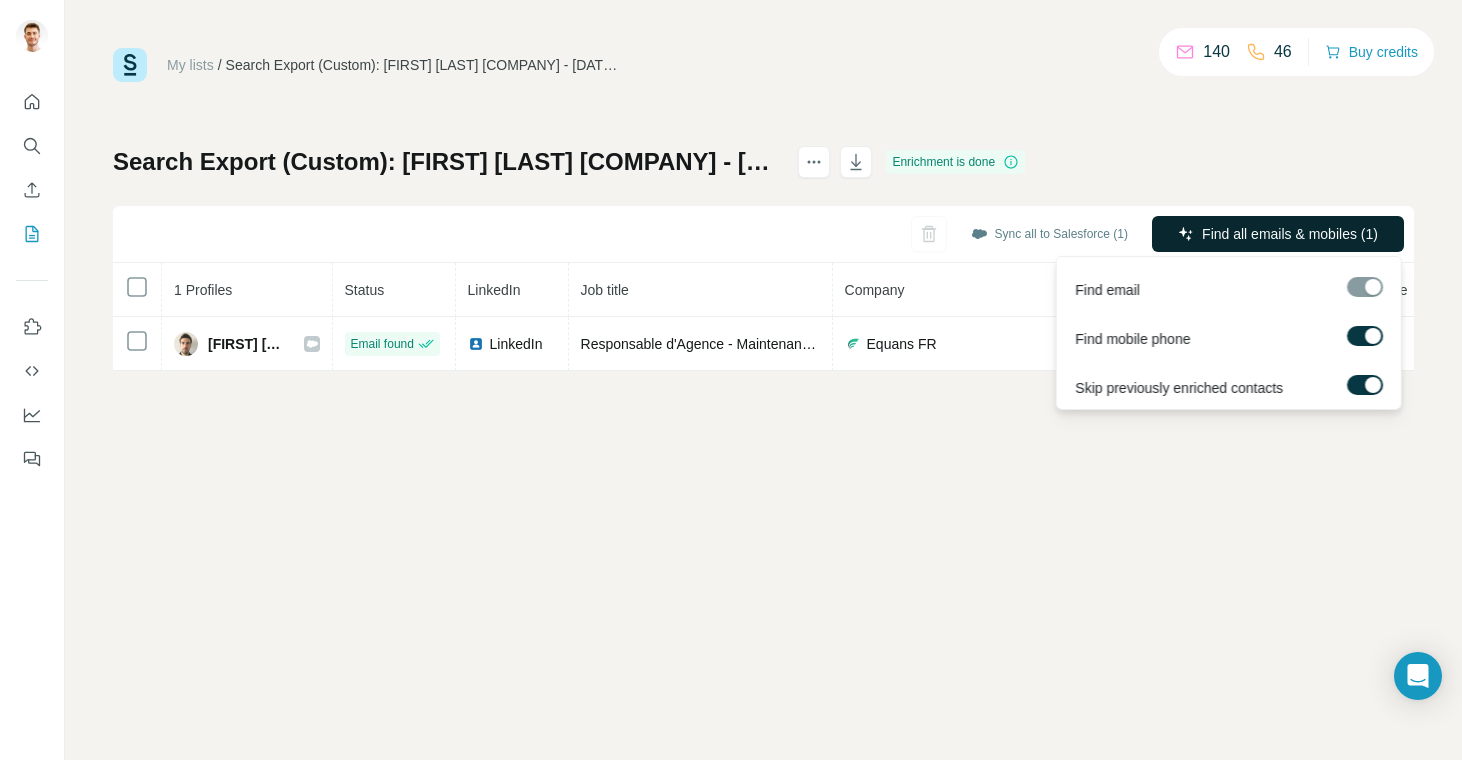 click on "Find all emails & mobiles (1)" at bounding box center (1290, 234) 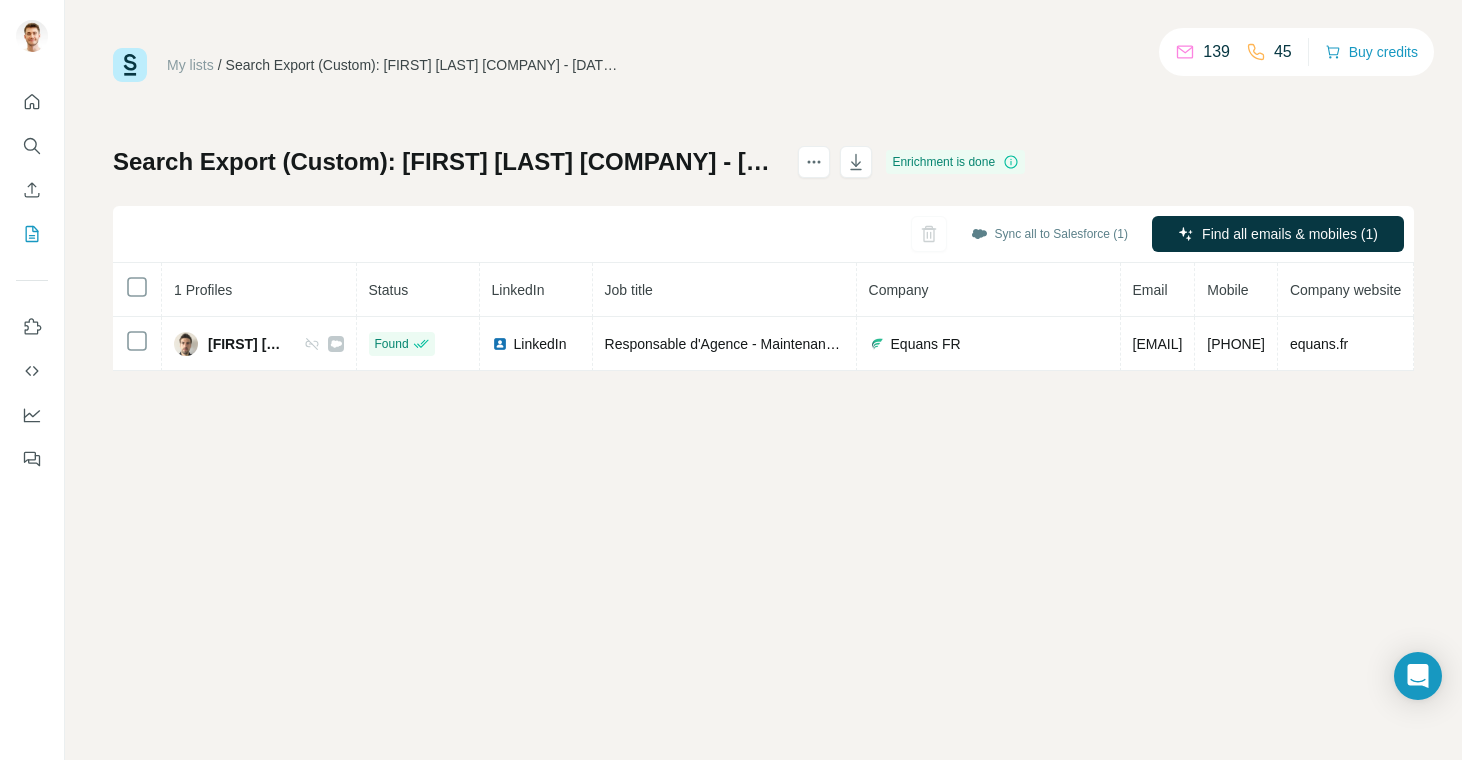 click on "My lists / Search Export (Custom): cyril fenon equans - 07/08/2025 09:49 139 45 Buy credits Search Export (Custom): cyril fenon equans - 07/08/2025 09:49 Enrichment is done Sync all to Salesforce (1) Find all emails & mobiles (1) 1 Profiles Status LinkedIn Job title Company Email Mobile Company website Landline Country Cyril FENON Found LinkedIn Responsable d'Agence  - Maintenance Genie Climatique Equans FR cyril.fenon@equans.com +33611050712 equans.fr France" at bounding box center [763, 380] 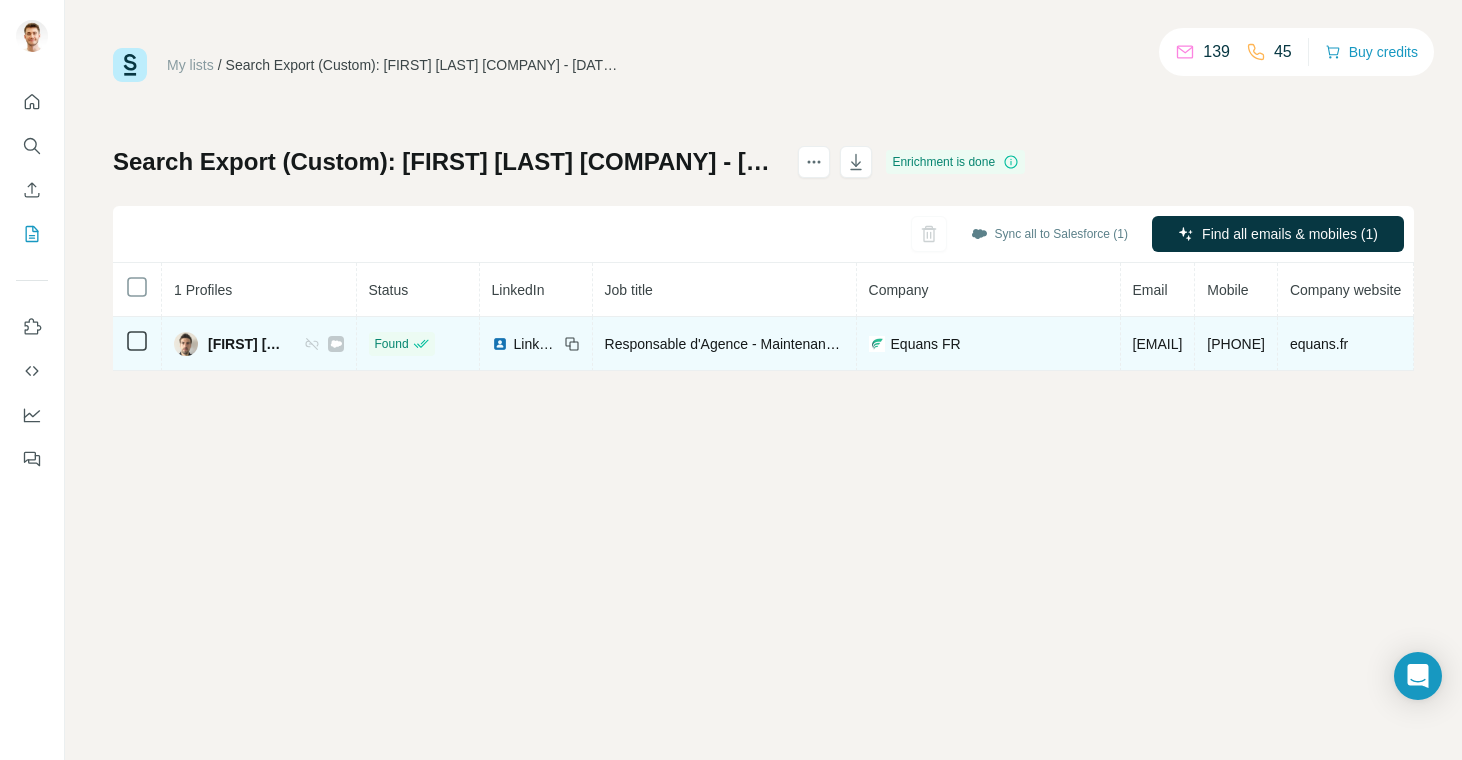 drag, startPoint x: 1399, startPoint y: 340, endPoint x: 1293, endPoint y: 334, distance: 106.16968 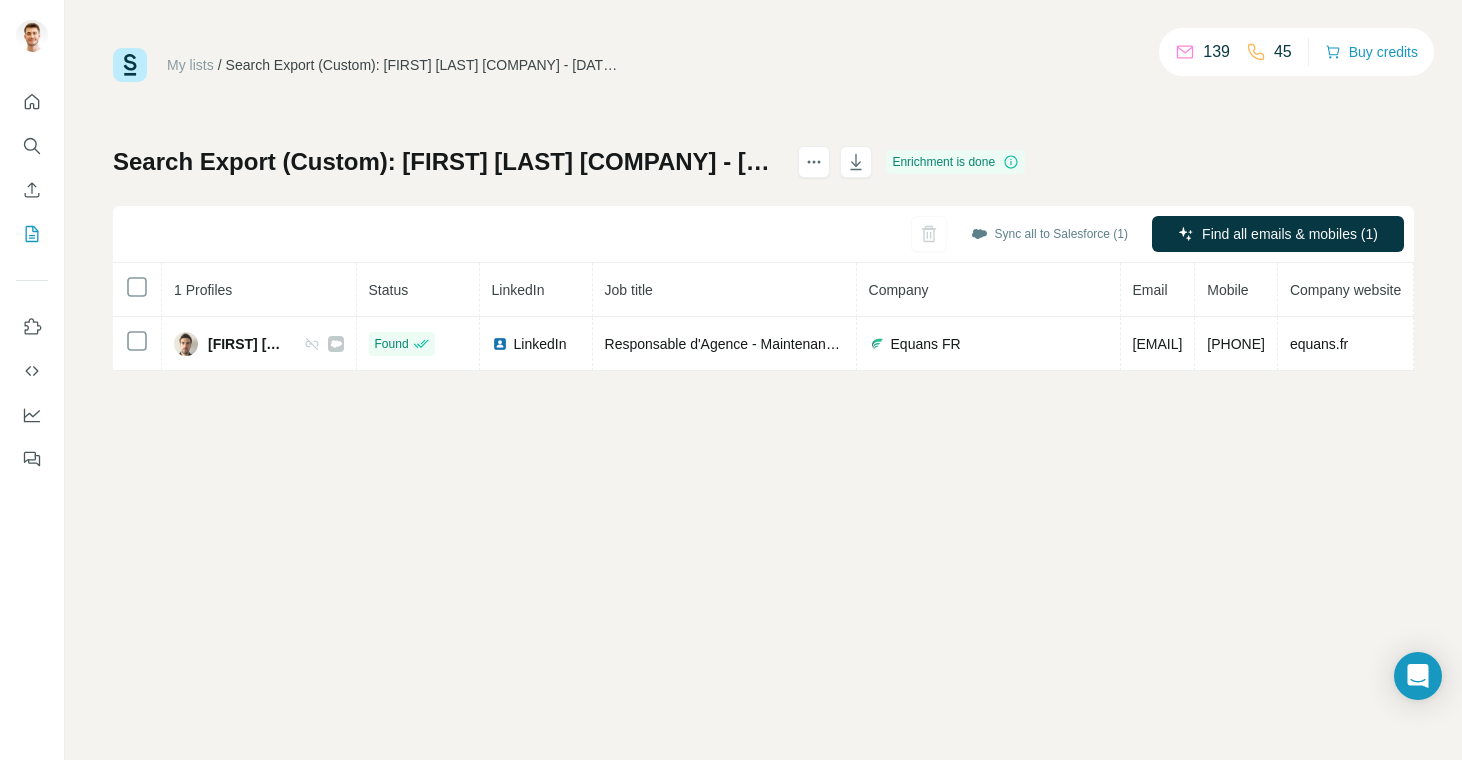 copy on "+33611050712" 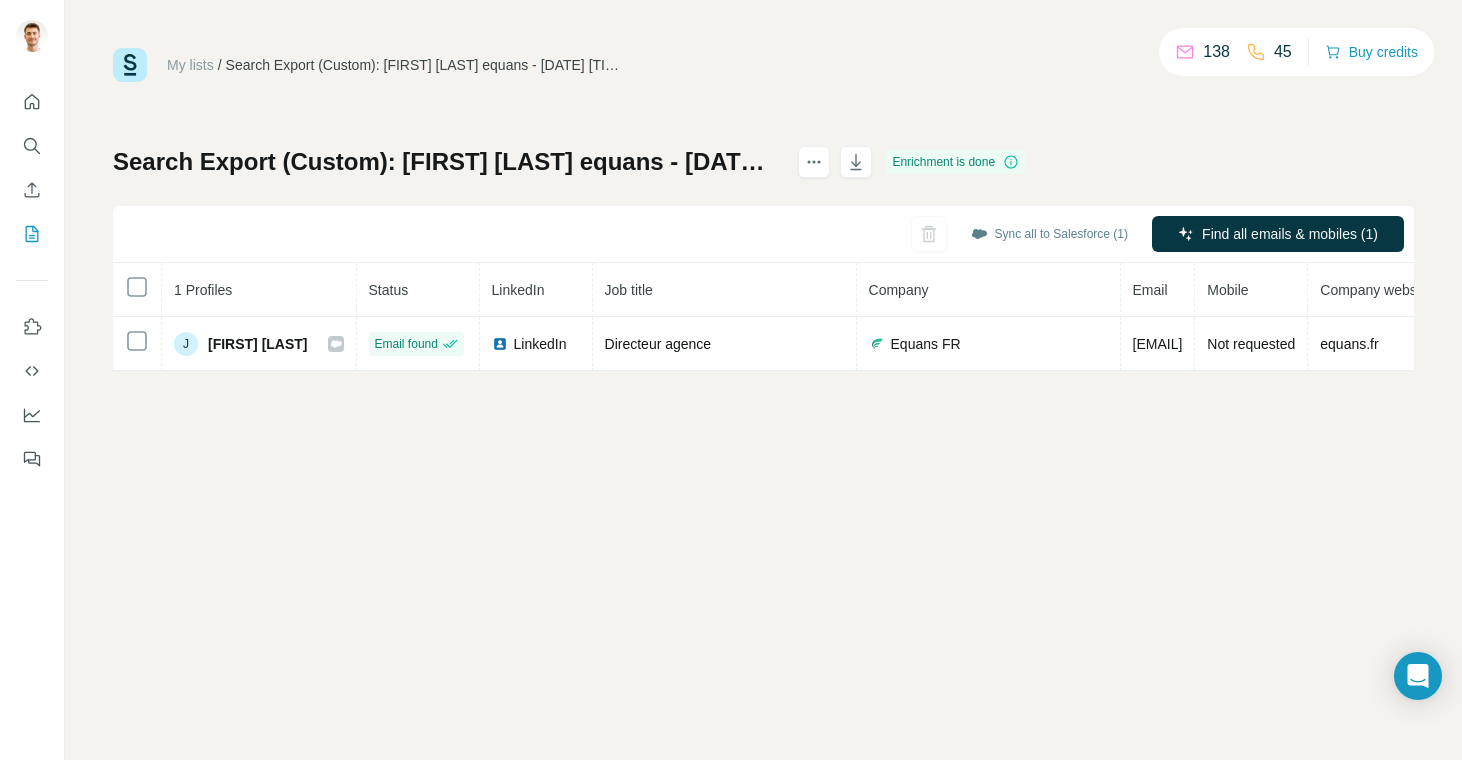 scroll, scrollTop: 0, scrollLeft: 0, axis: both 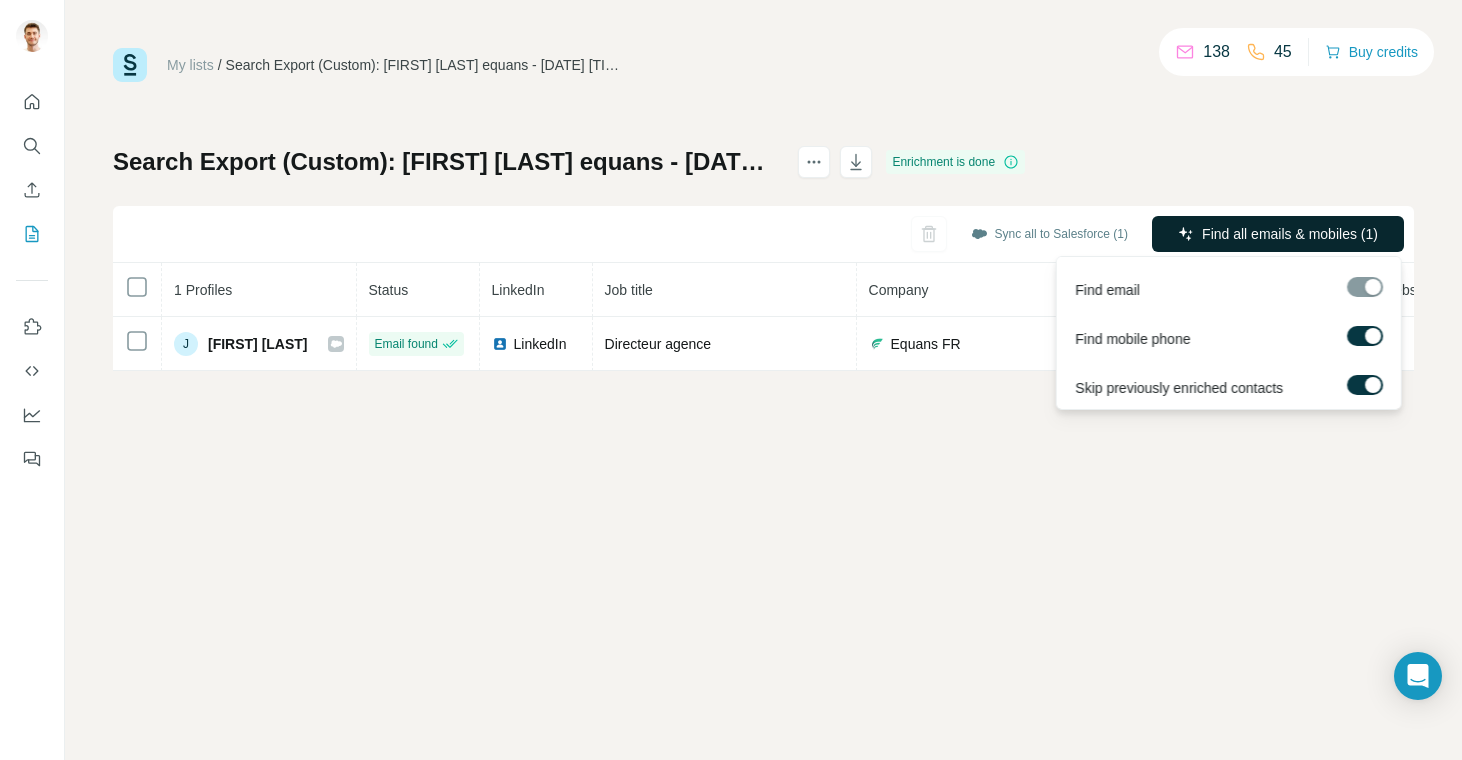 click on "Find all emails & mobiles (1)" at bounding box center (1290, 234) 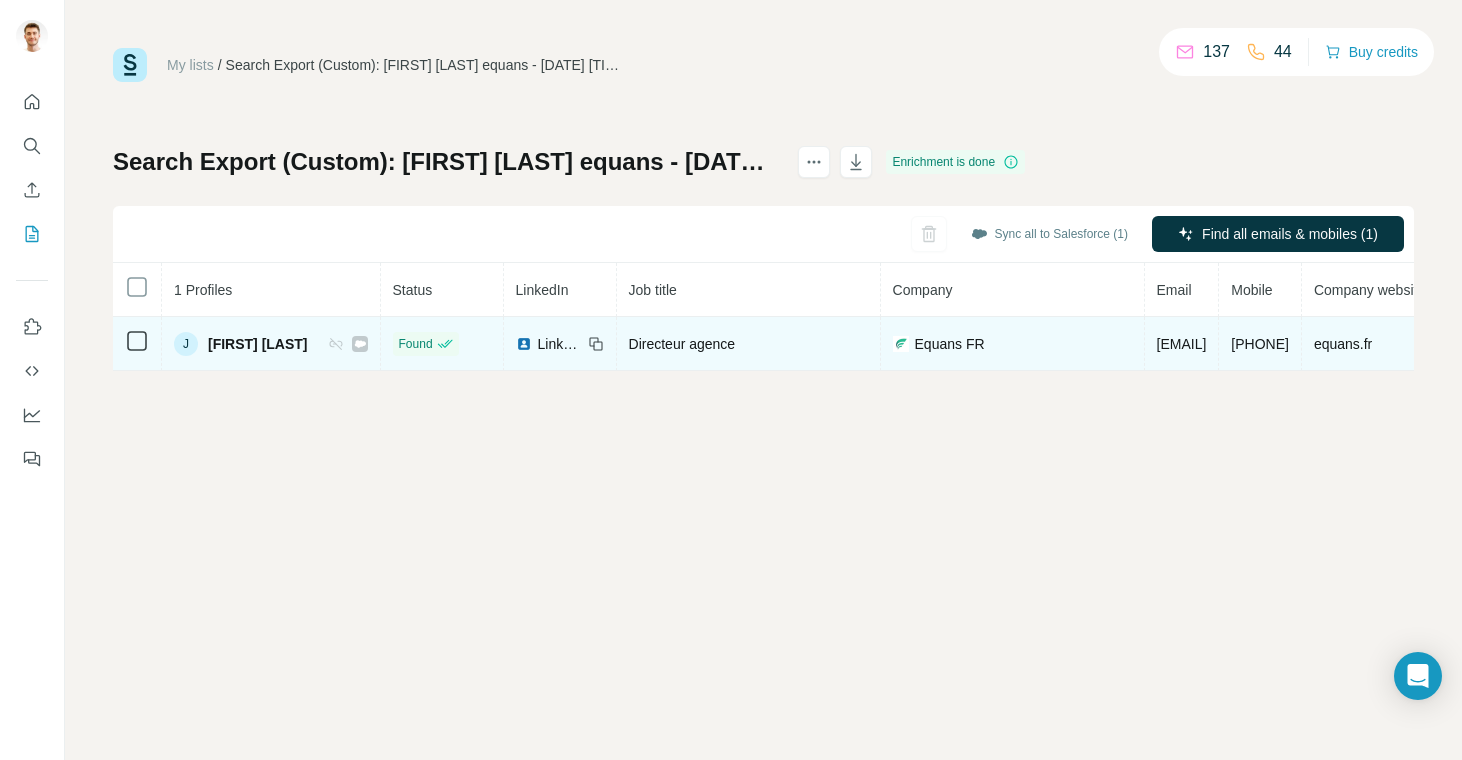 scroll, scrollTop: 0, scrollLeft: 392, axis: horizontal 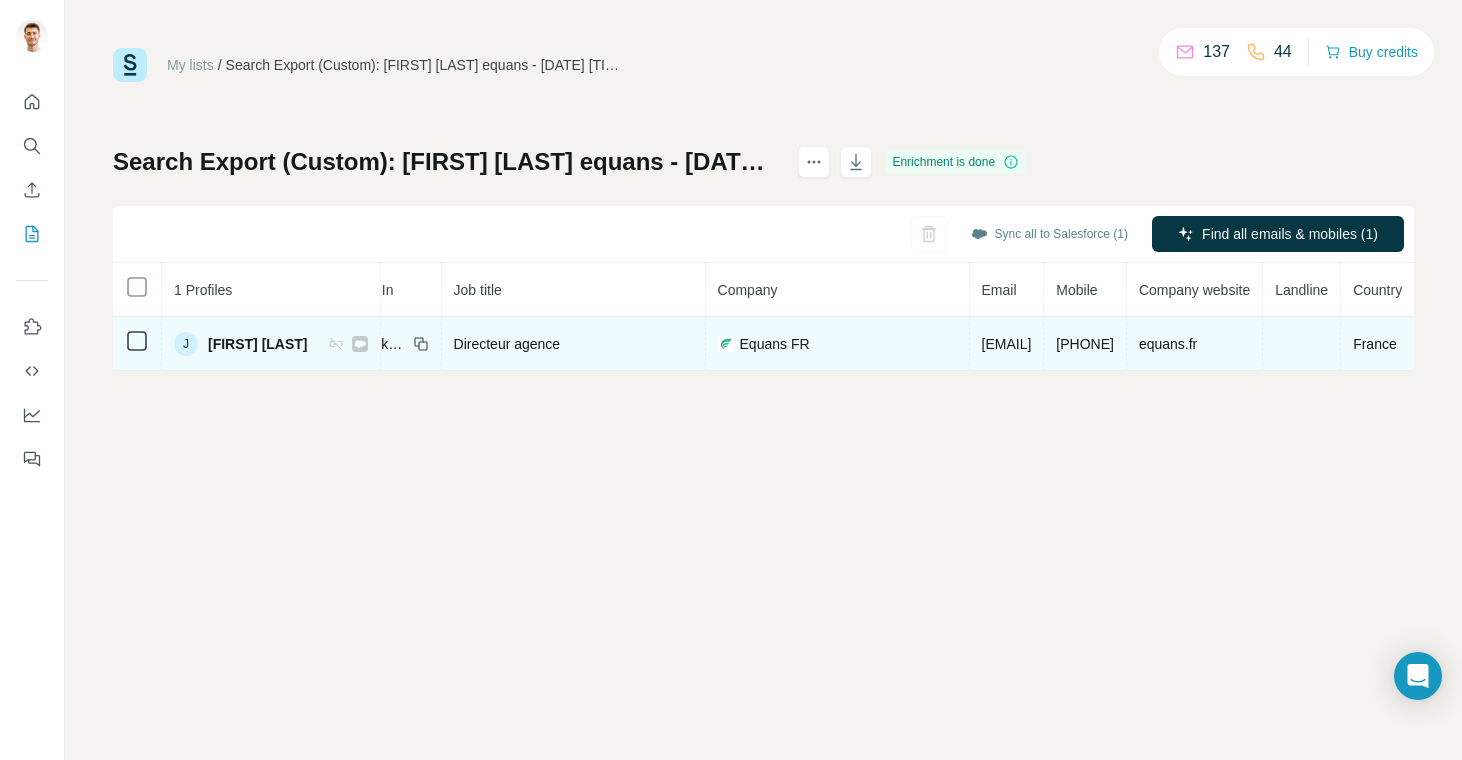 drag, startPoint x: 1097, startPoint y: 344, endPoint x: 994, endPoint y: 344, distance: 103 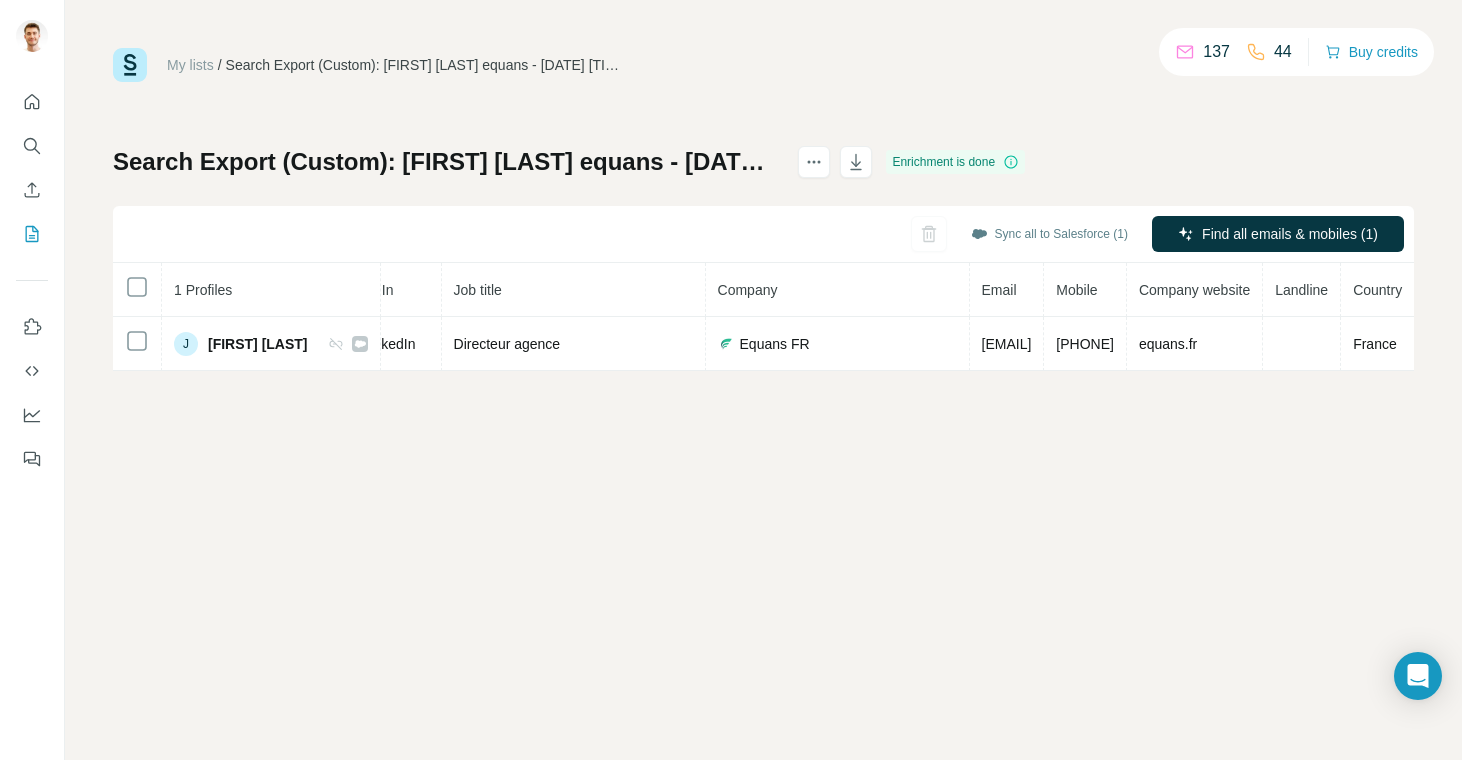 copy on "+33626927682" 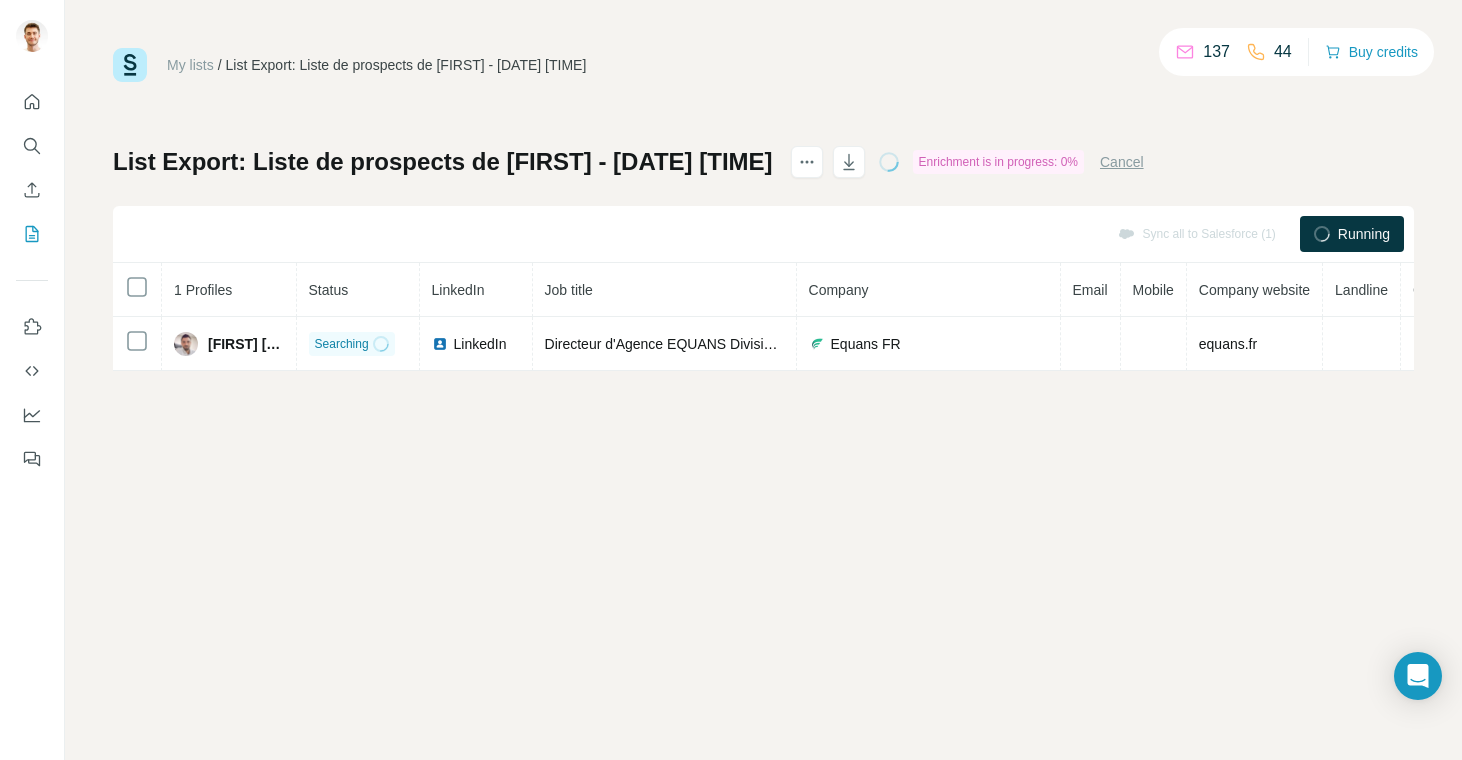 scroll, scrollTop: 0, scrollLeft: 0, axis: both 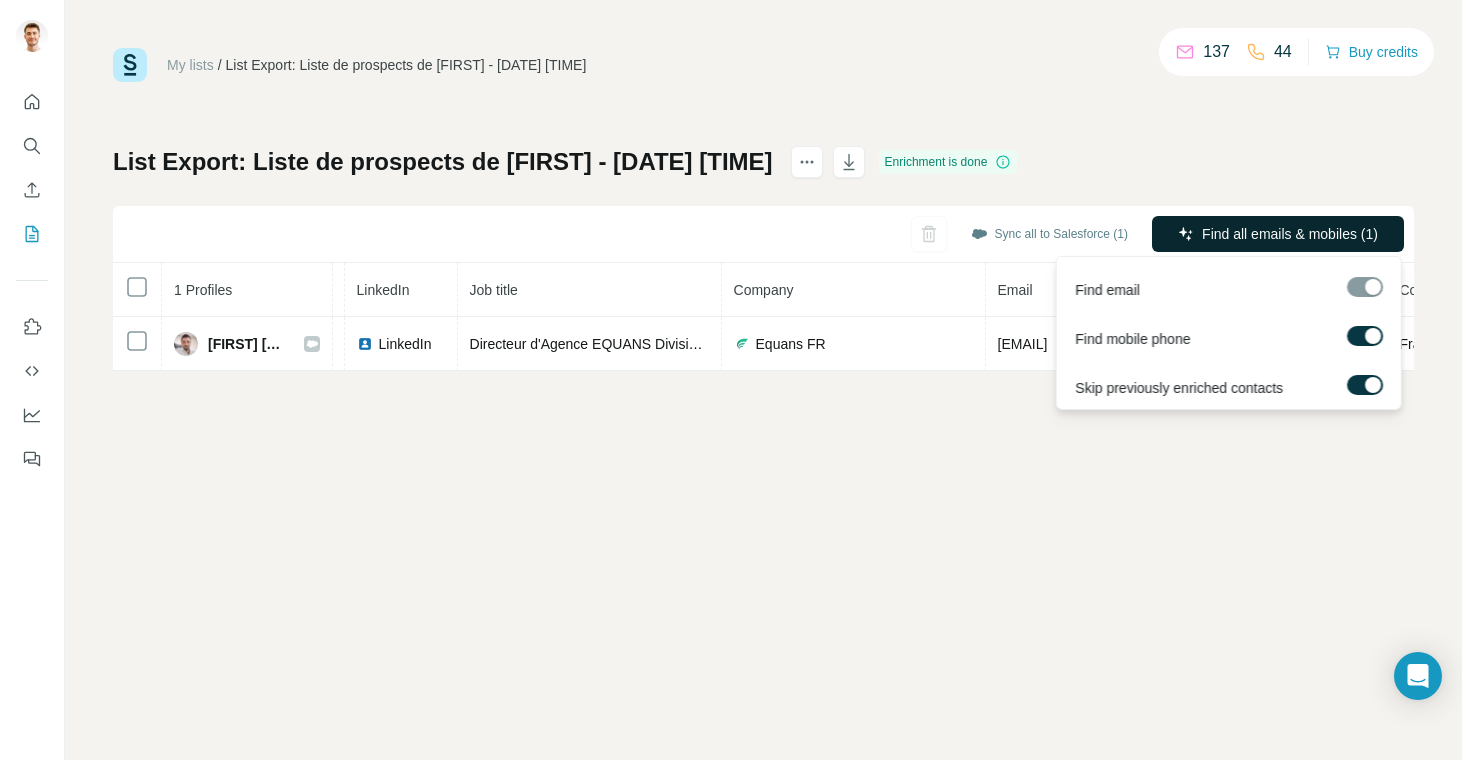 click on "Find all emails & mobiles (1)" at bounding box center (1290, 234) 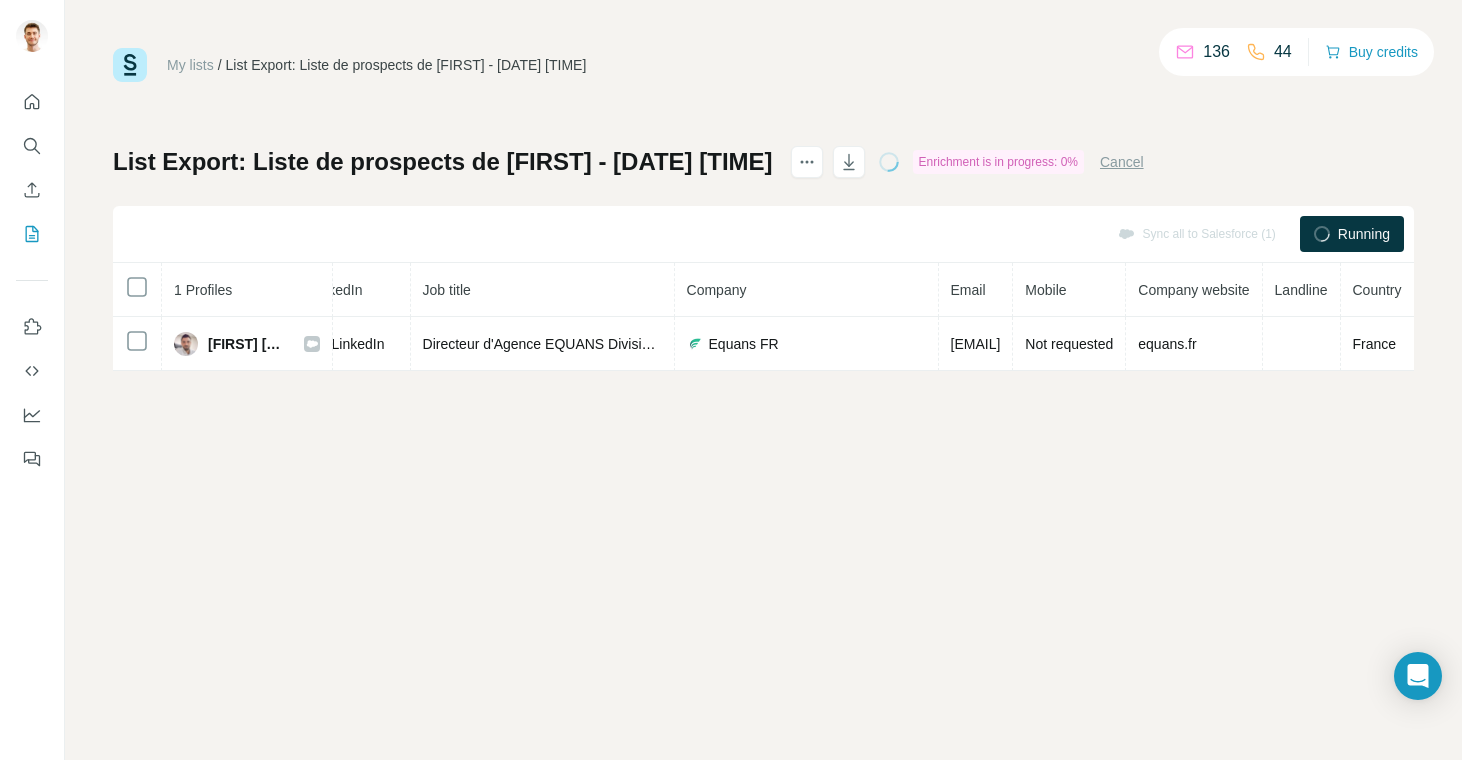 scroll, scrollTop: 0, scrollLeft: 359, axis: horizontal 